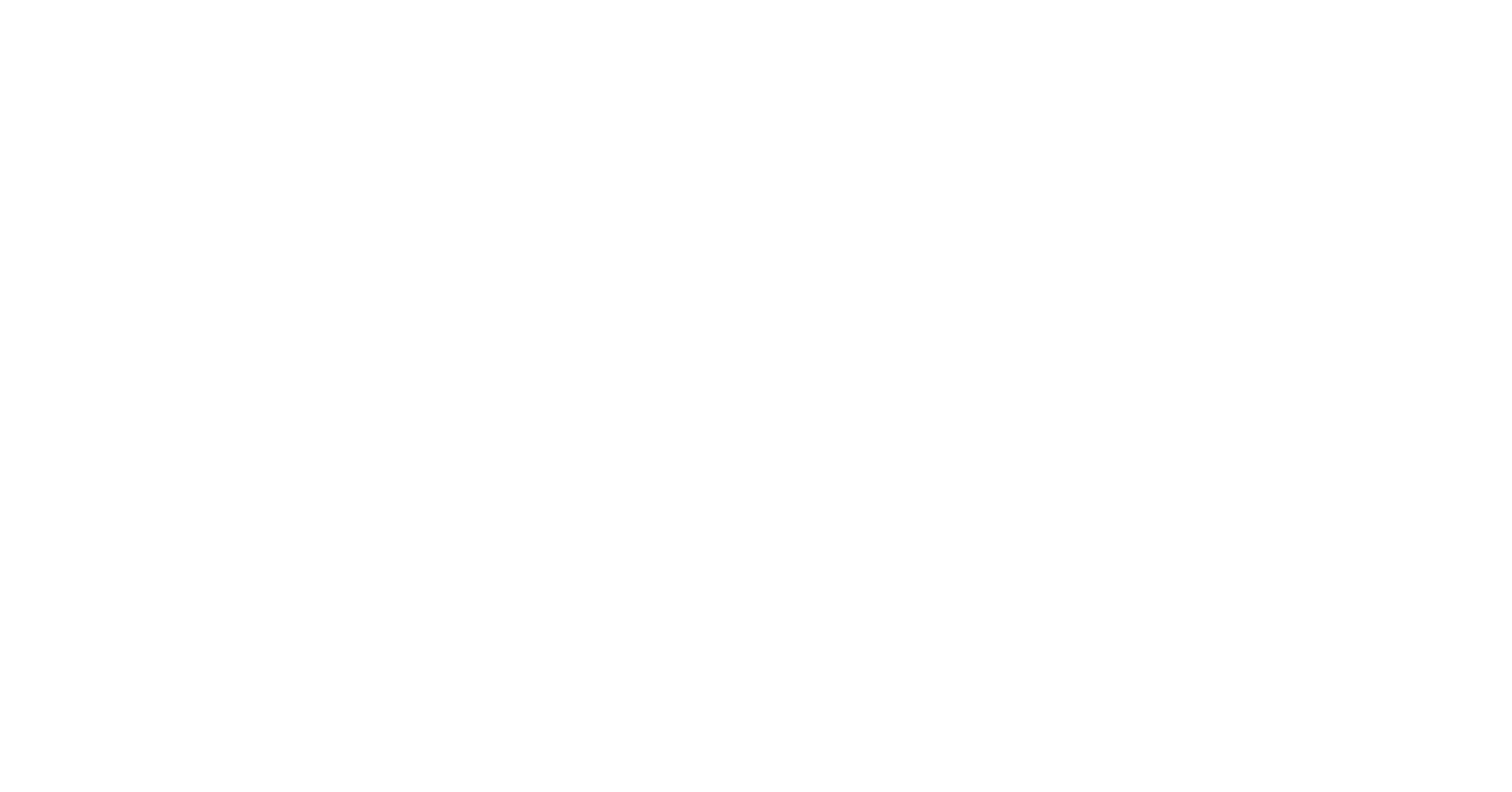 scroll, scrollTop: 0, scrollLeft: 0, axis: both 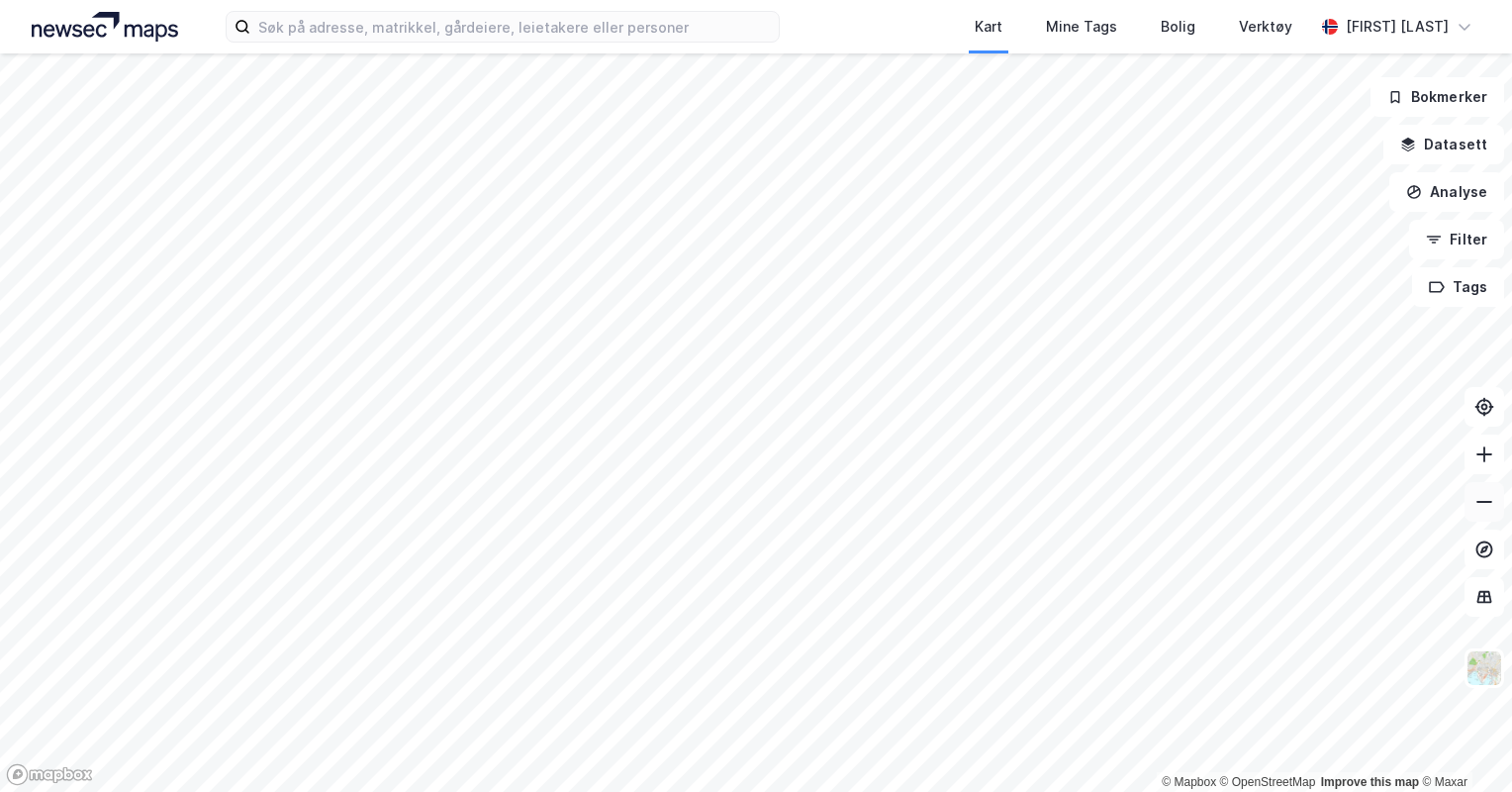 click 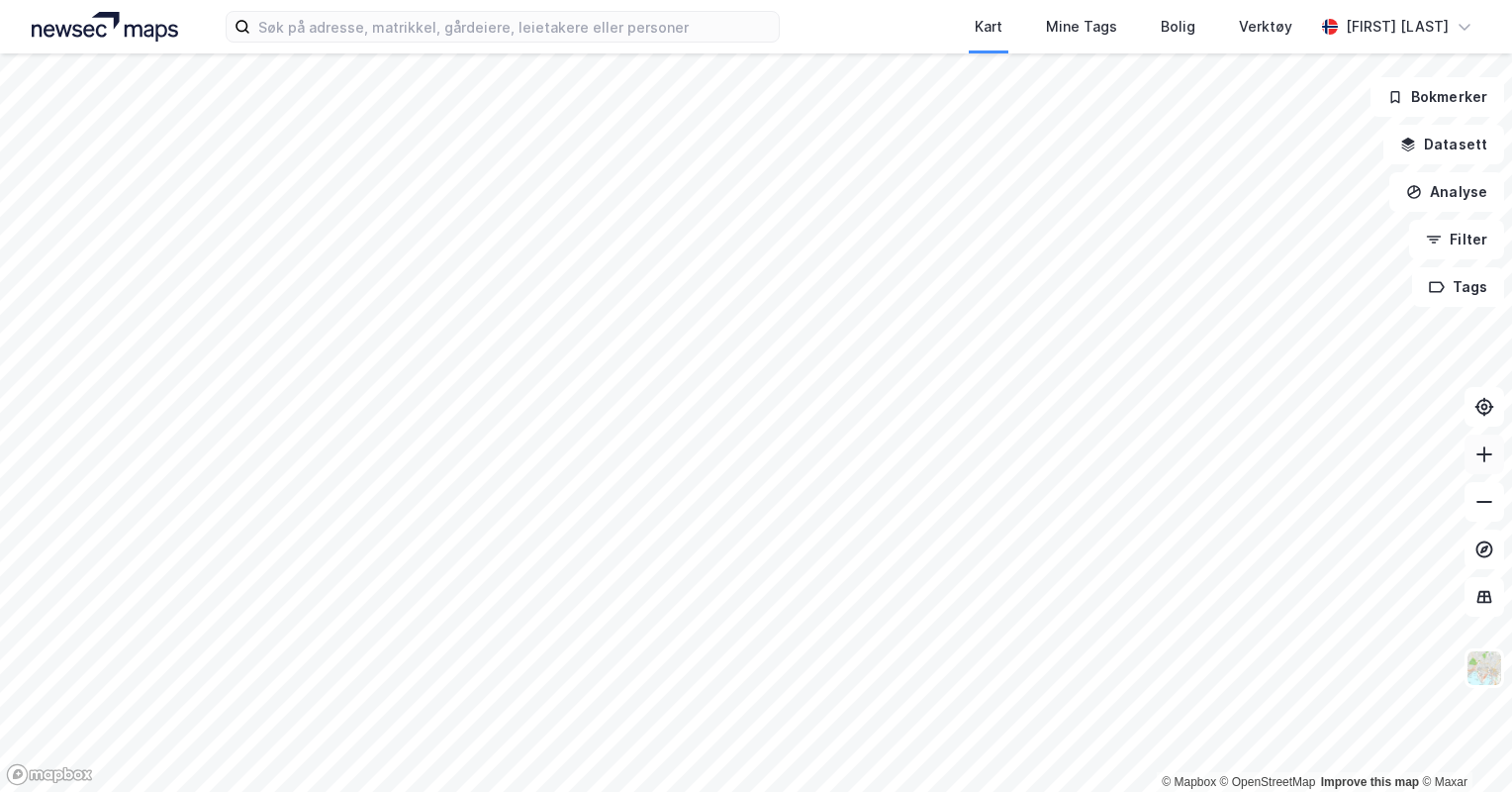 click at bounding box center (1484, 454) 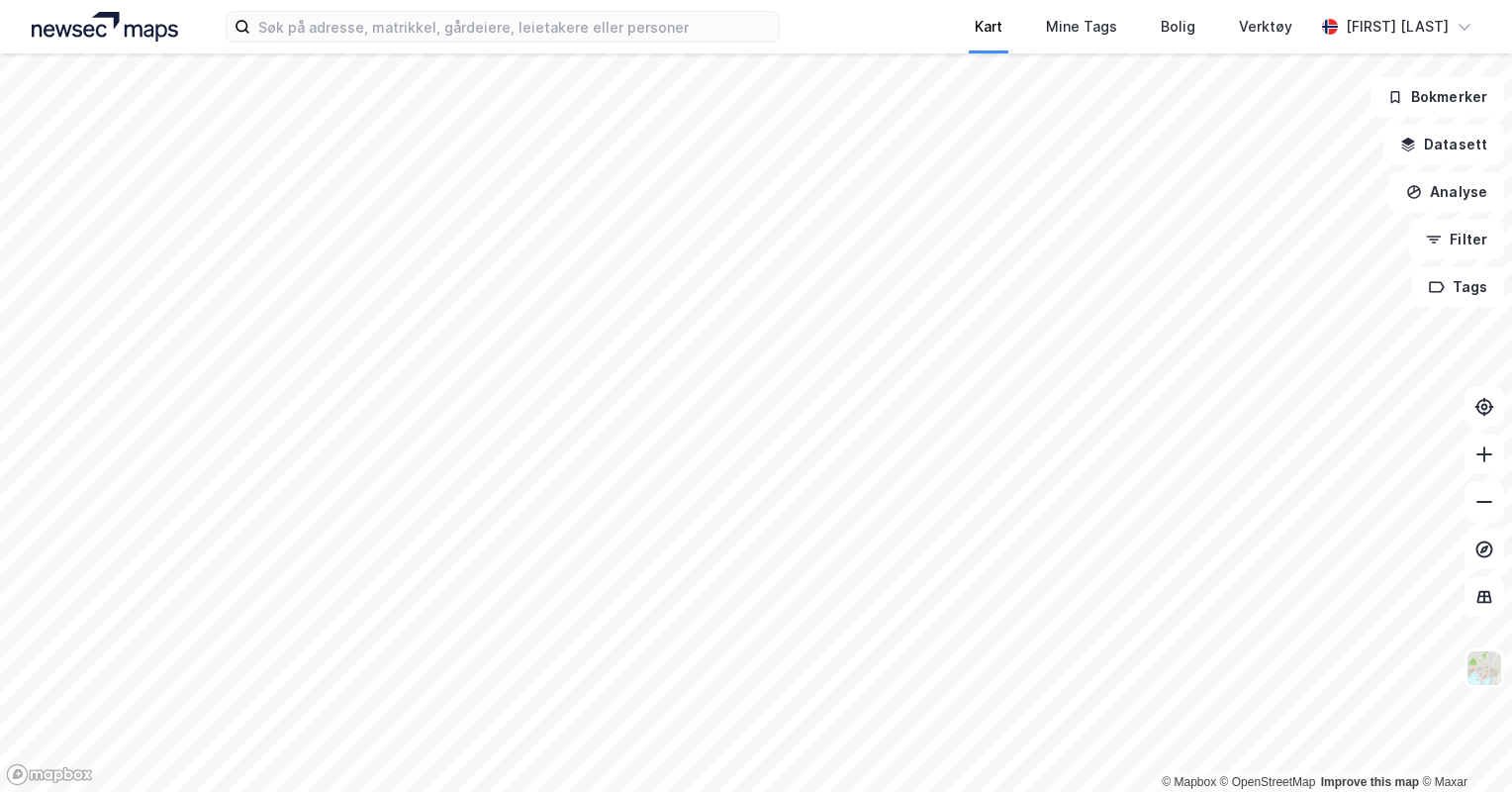 click on "Kart Mine Tags Bolig Verktøy [FIRST] [LAST] © Mapbox   © OpenStreetMap   Improve this map   © Maxar Bokmerker Datasett Analyse Filter Tags" at bounding box center (756, 396) 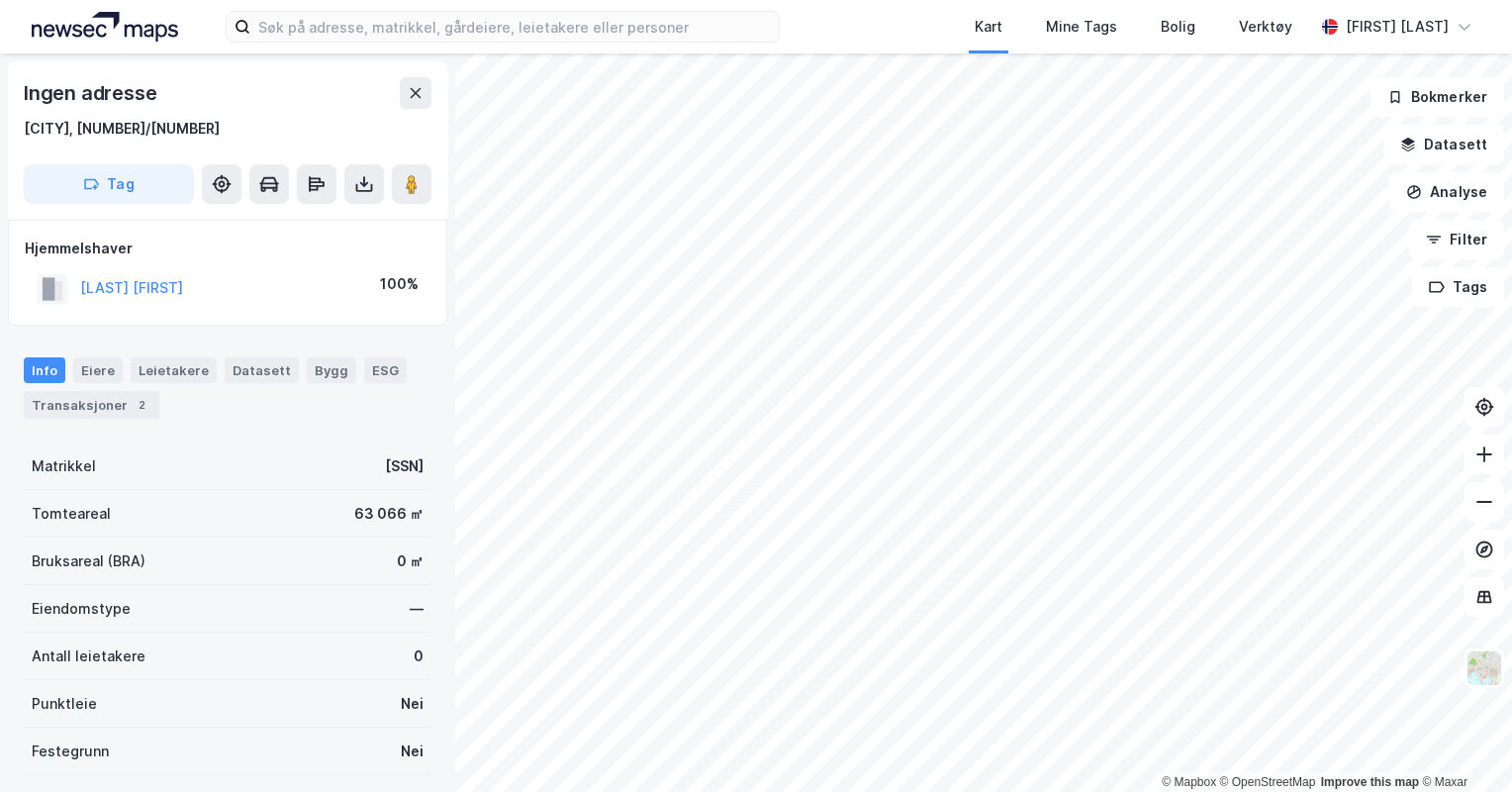 click on "Kart Mine Tags Bolig Verktøy [FIRST] [LAST] © Mapbox   © OpenStreetMap   Improve this map   © Maxar Ingen adresse [CITY], [NUMBER]/[NUMBER] Tag Hjemmelshaver [LAST] [FIRST] [PERCENT]% Info Eiere Leietakere Datasett Bygg ESG Transaksjoner 2 Matrikkel [SSN] Tomteareal 63 066 ㎡ Bruksareal (BRA) 0 ㎡ Eiendomstype — Antall leietakere 0 Punktleie Nei Festegrunn Nei Tinglyst Ja Arealplaner Origo Miljøstatus Bokmerker Datasett Analyse Filter Tags" at bounding box center [756, 396] 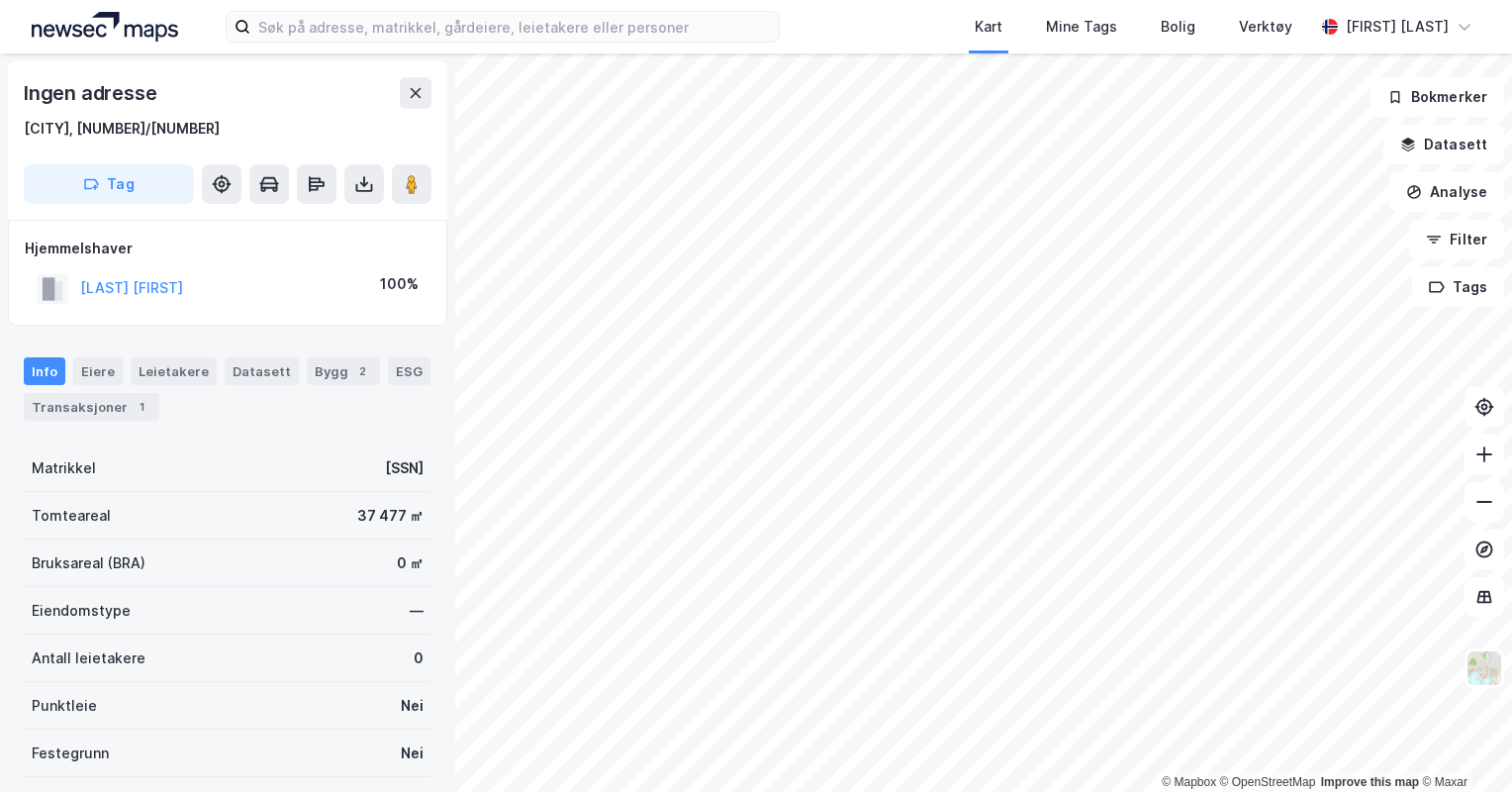 scroll, scrollTop: 182, scrollLeft: 0, axis: vertical 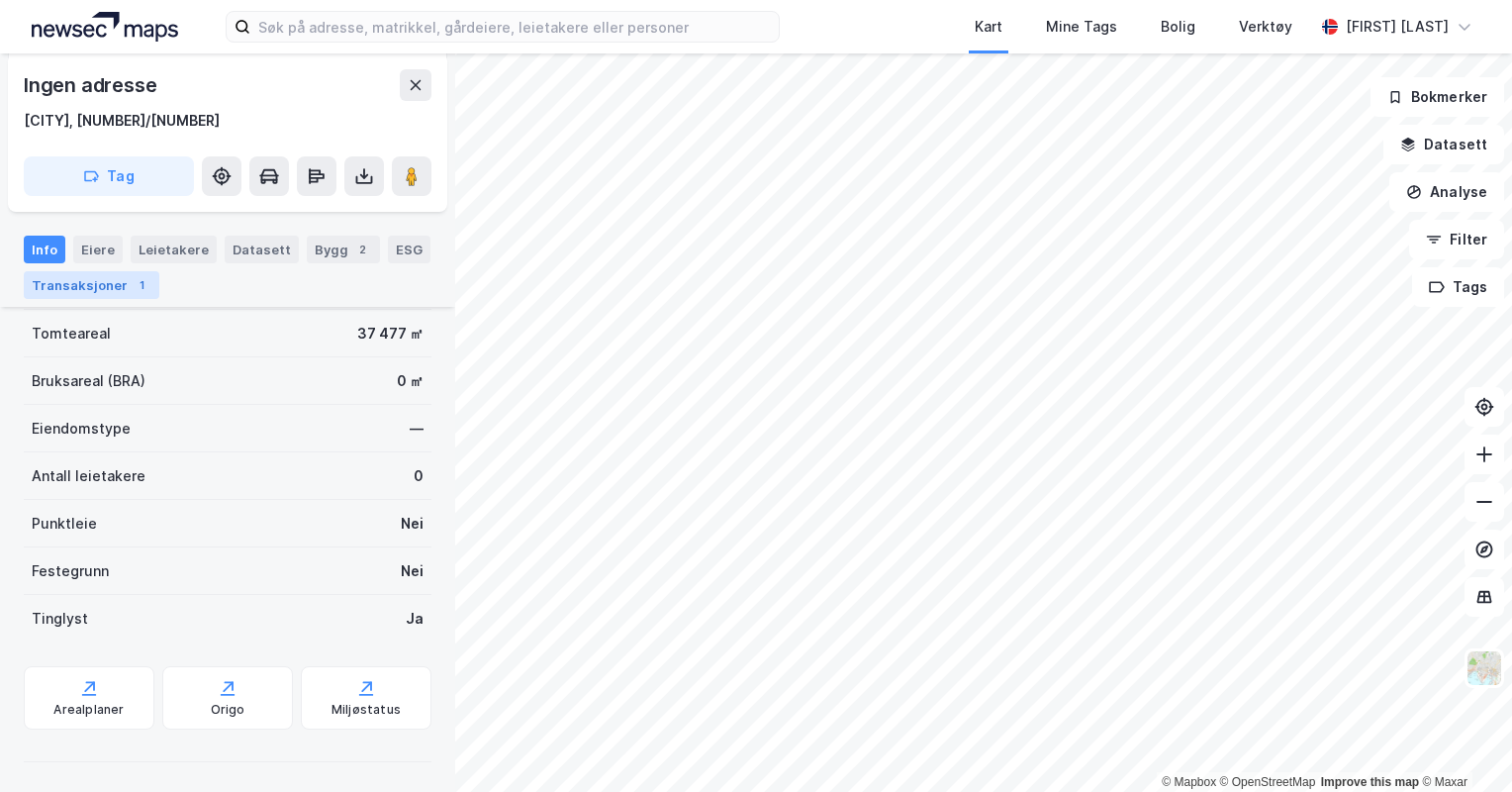click on "Transaksjoner 1" at bounding box center [91, 285] 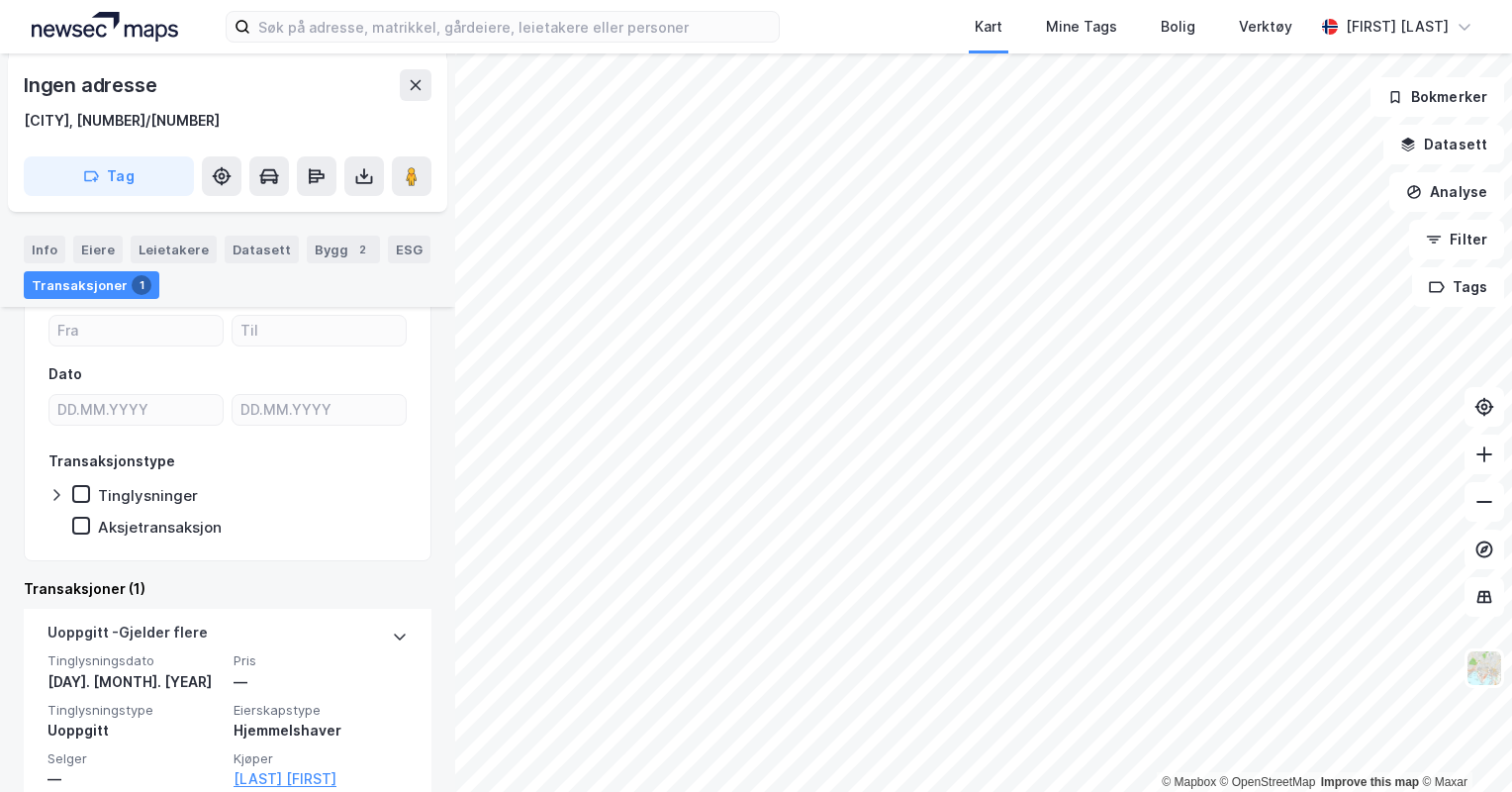 scroll, scrollTop: 216, scrollLeft: 0, axis: vertical 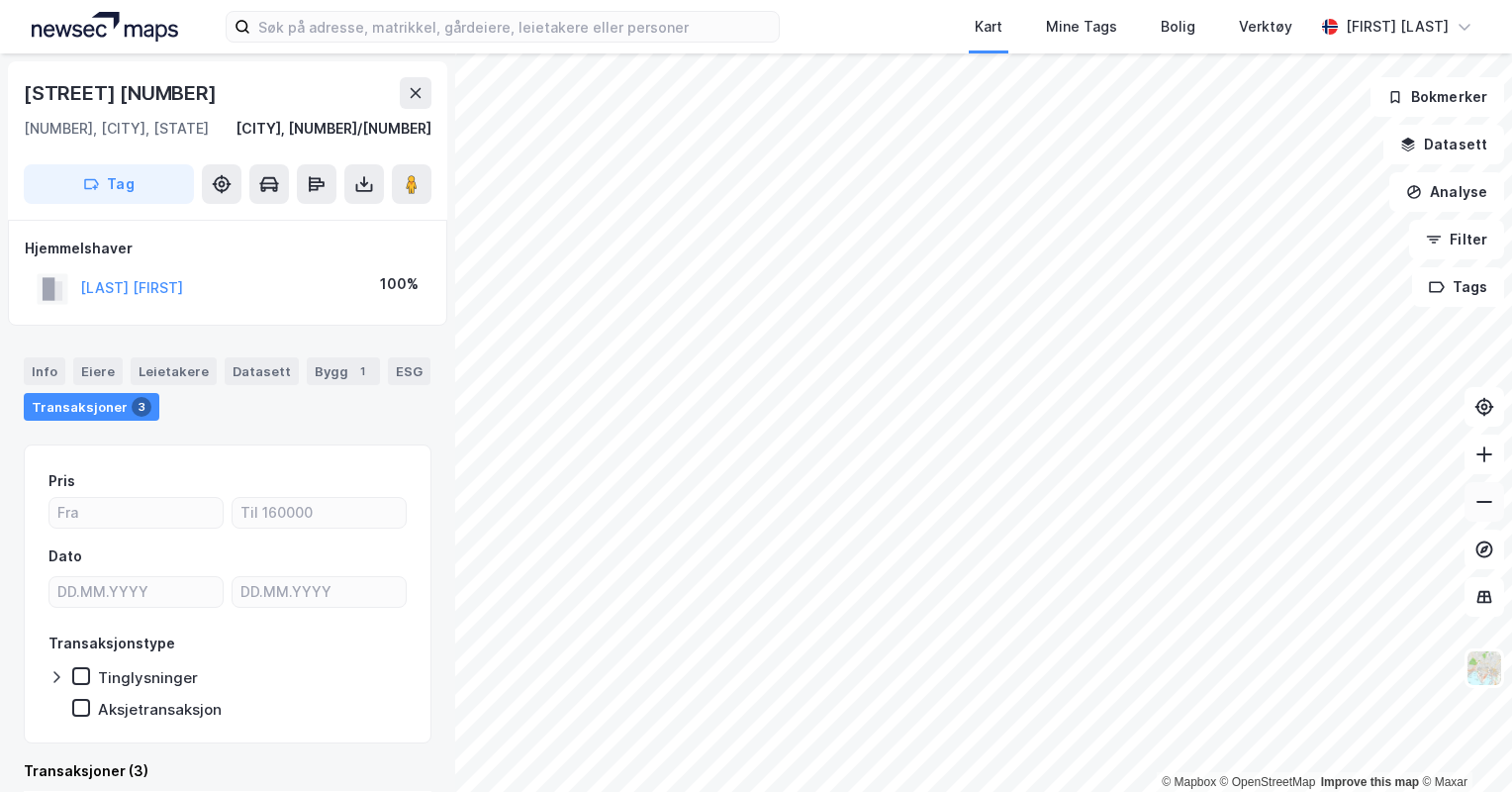 click 